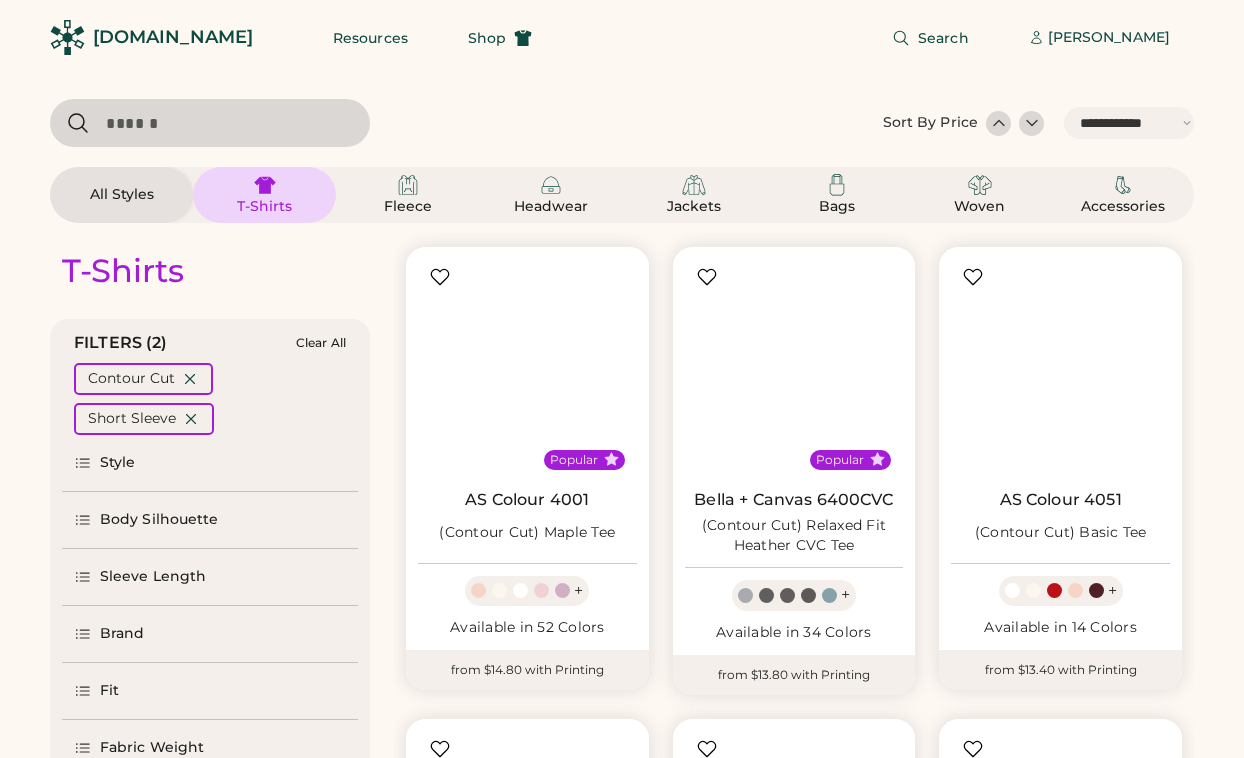 select on "*****" 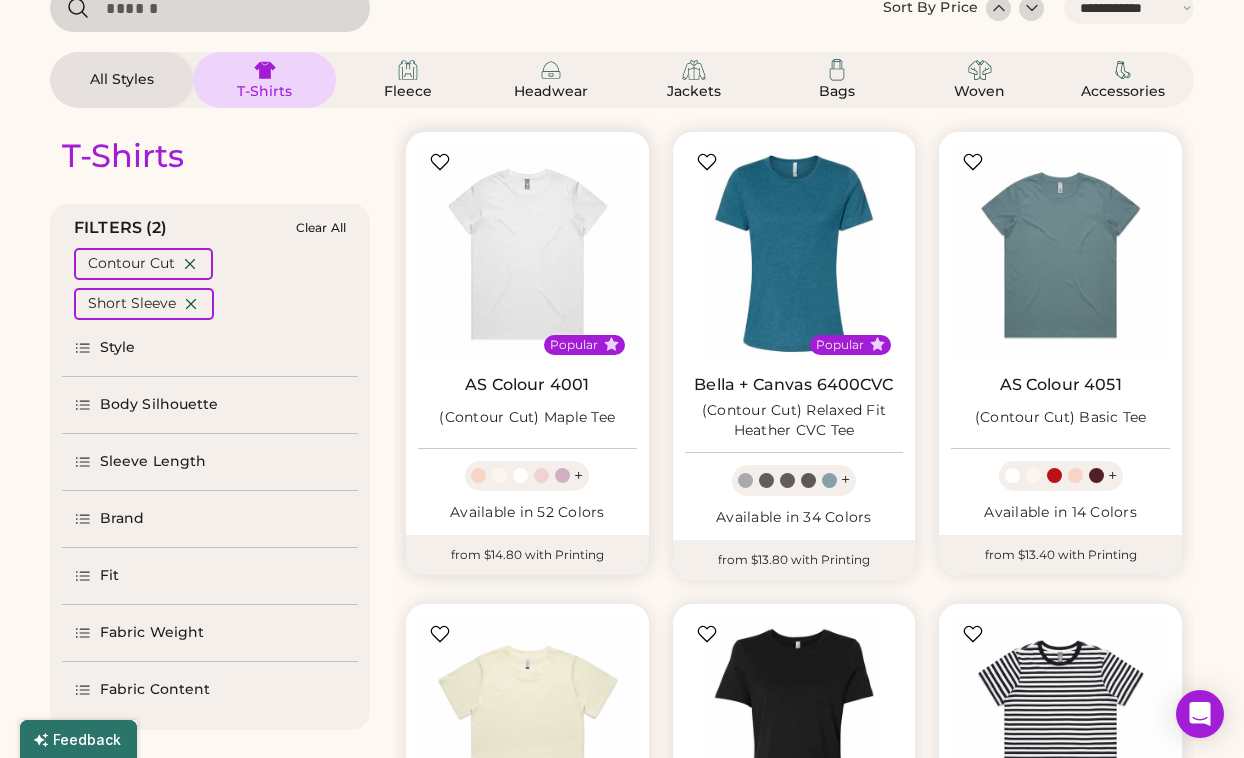 select on "*****" 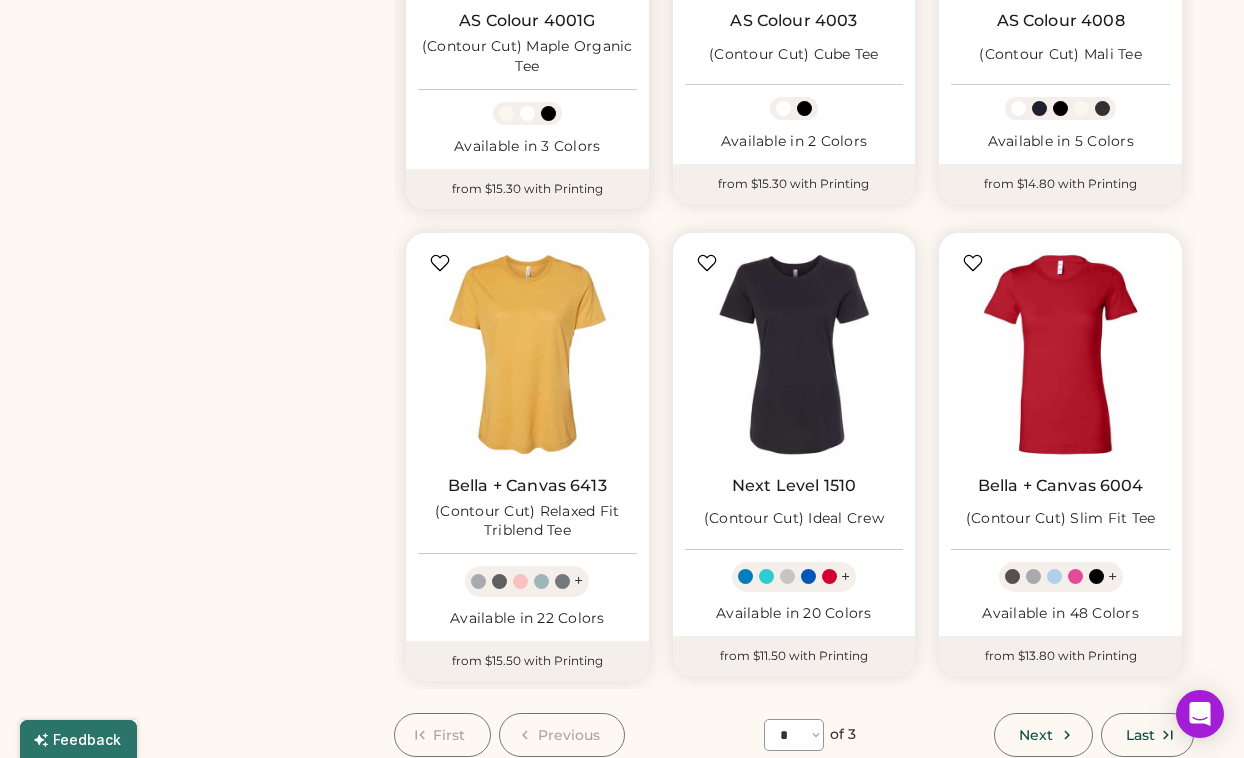 scroll, scrollTop: 1423, scrollLeft: 0, axis: vertical 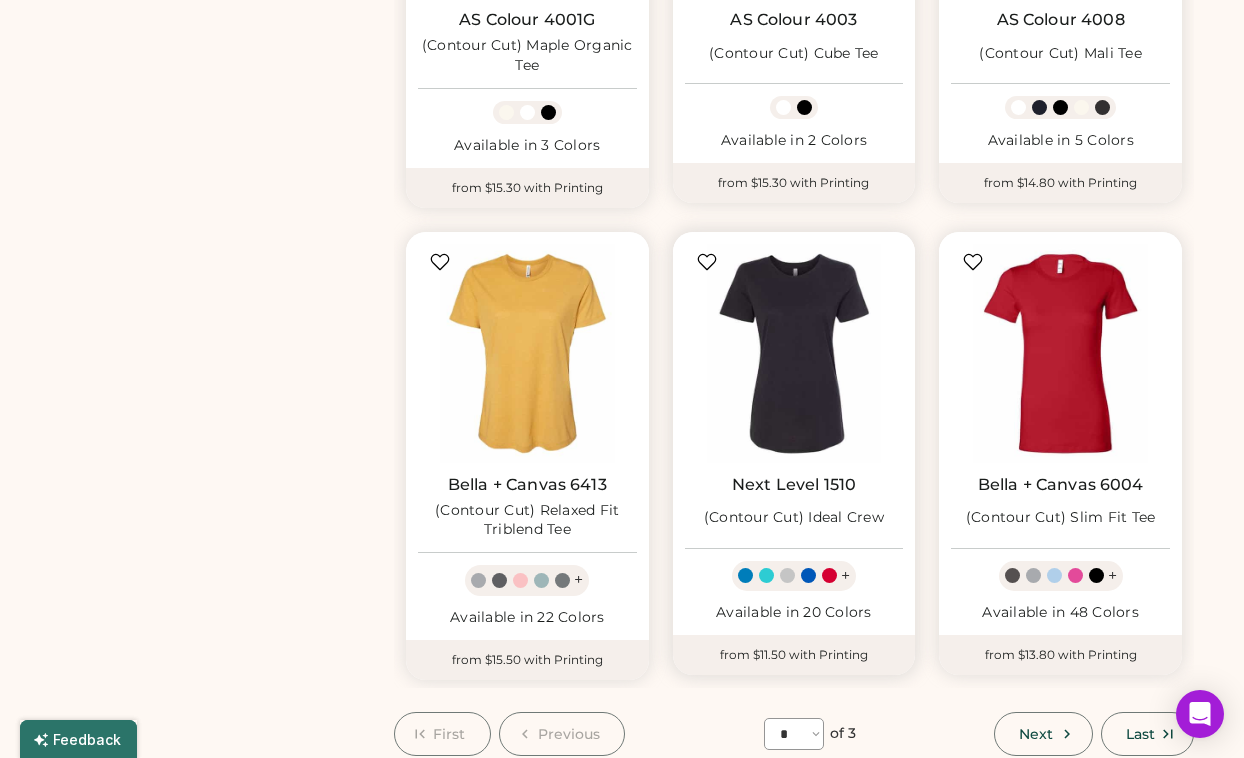 click at bounding box center [794, 353] 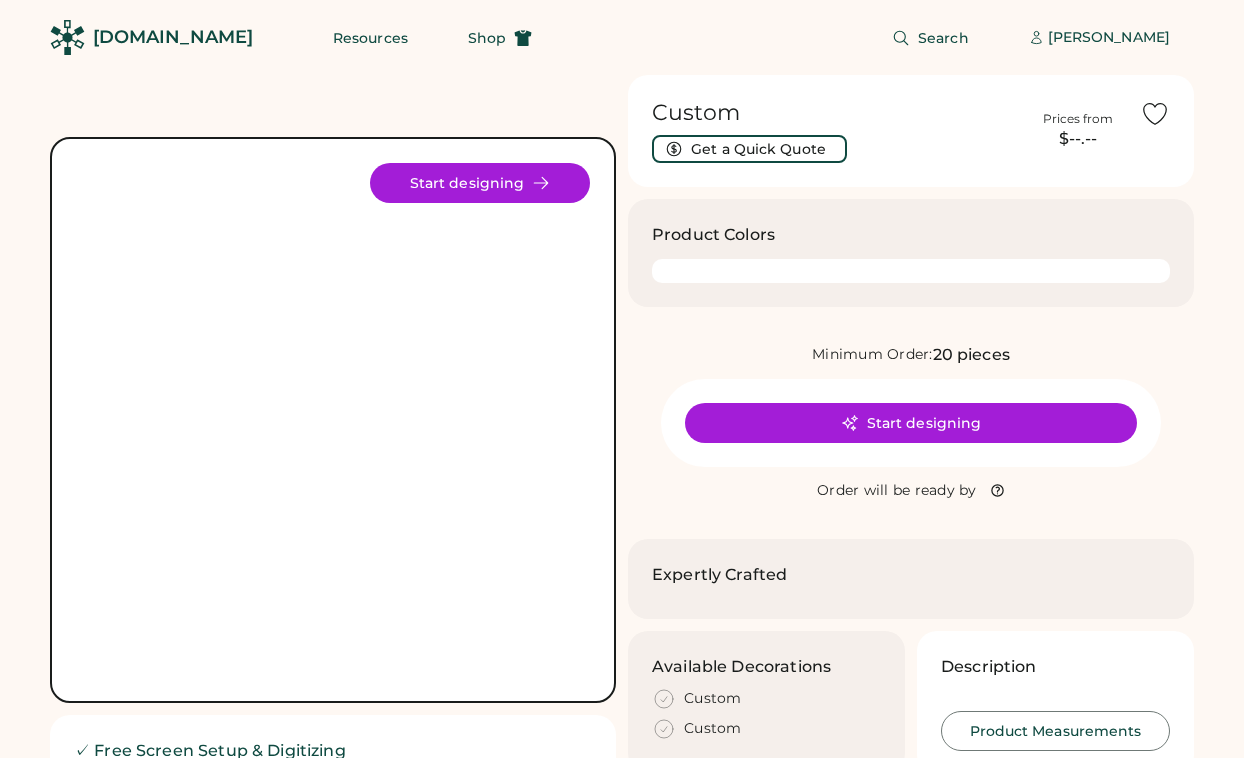 scroll, scrollTop: 0, scrollLeft: 0, axis: both 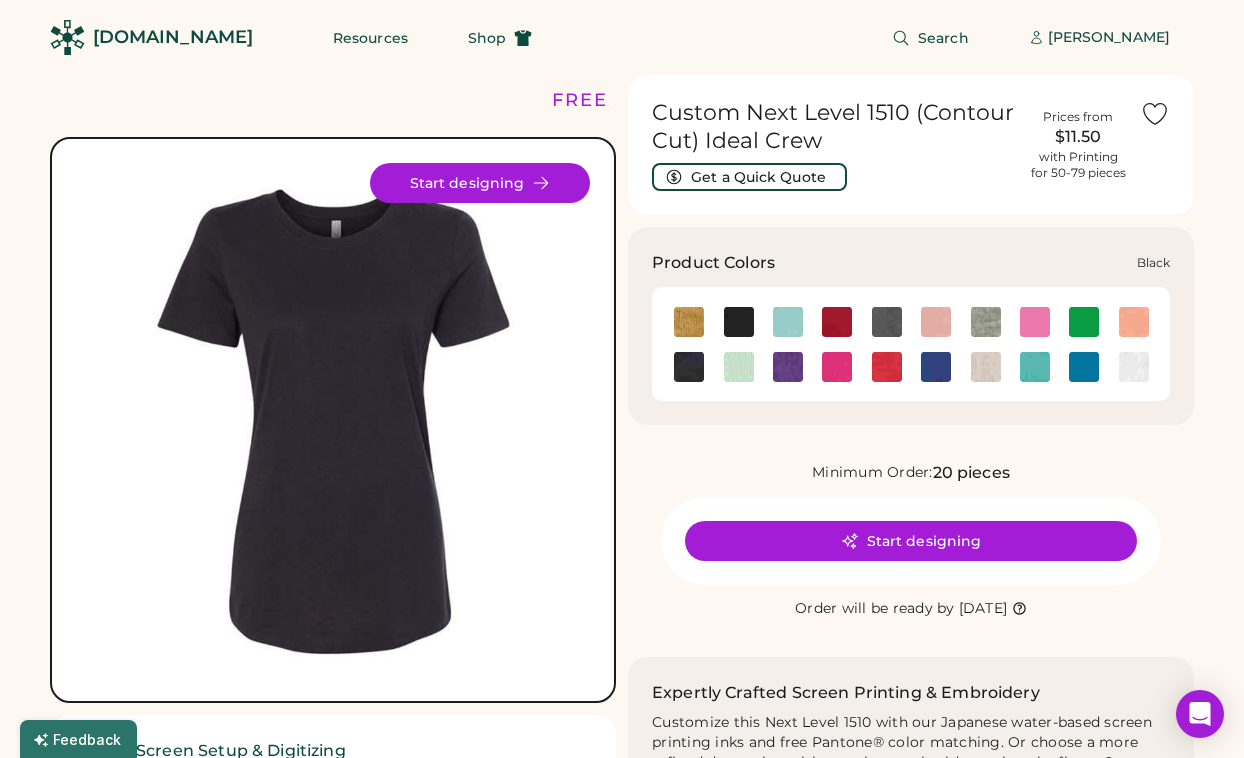 click 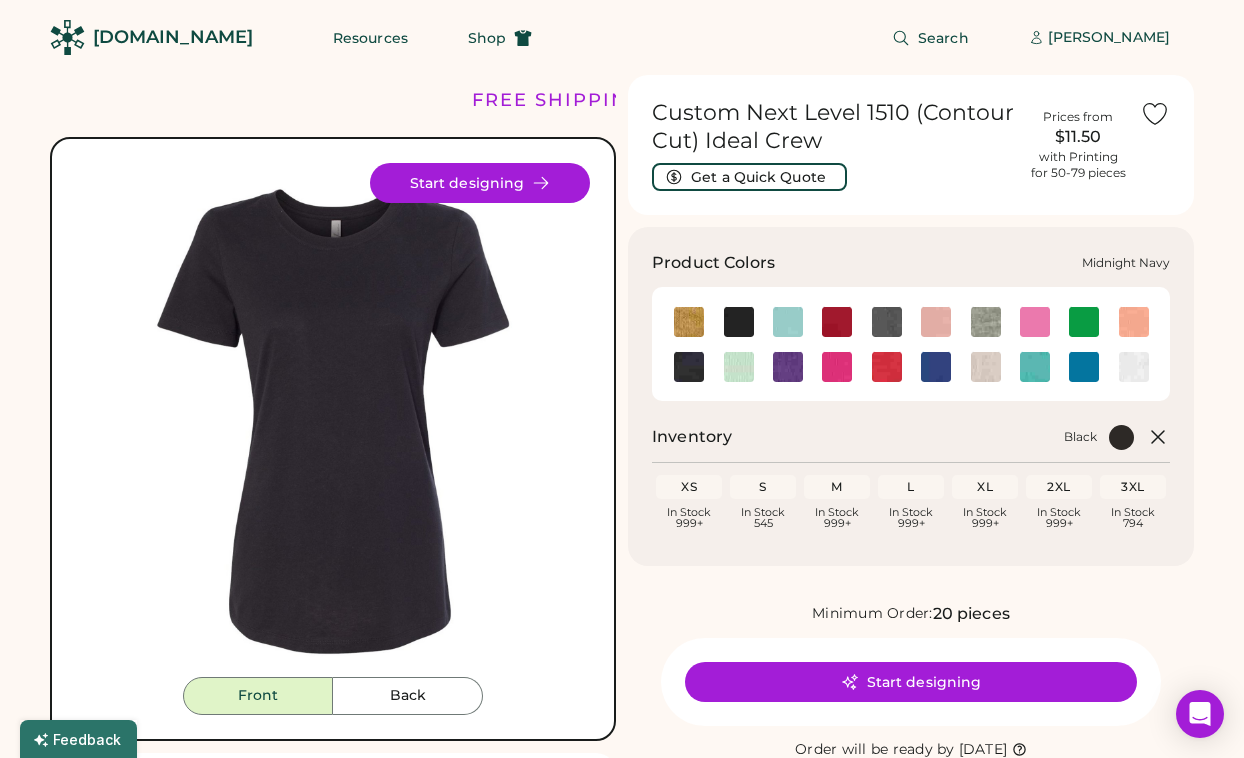 click 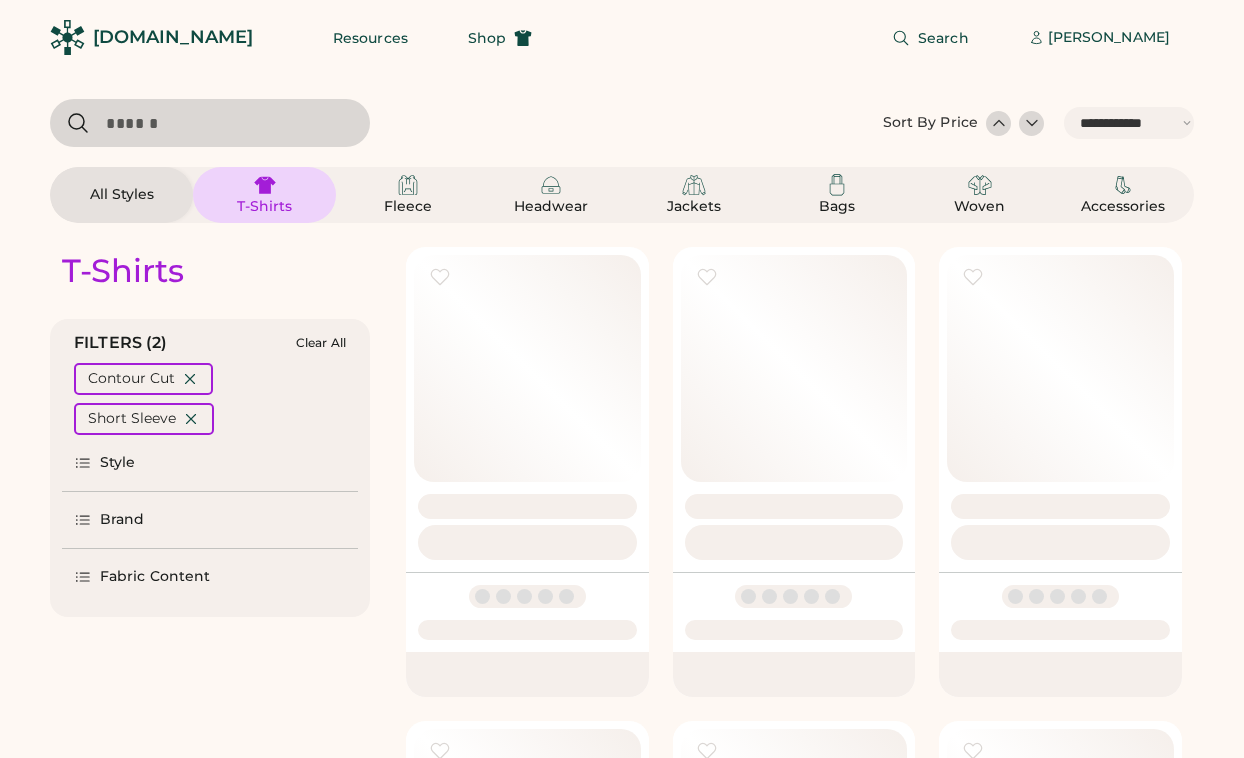 select on "*****" 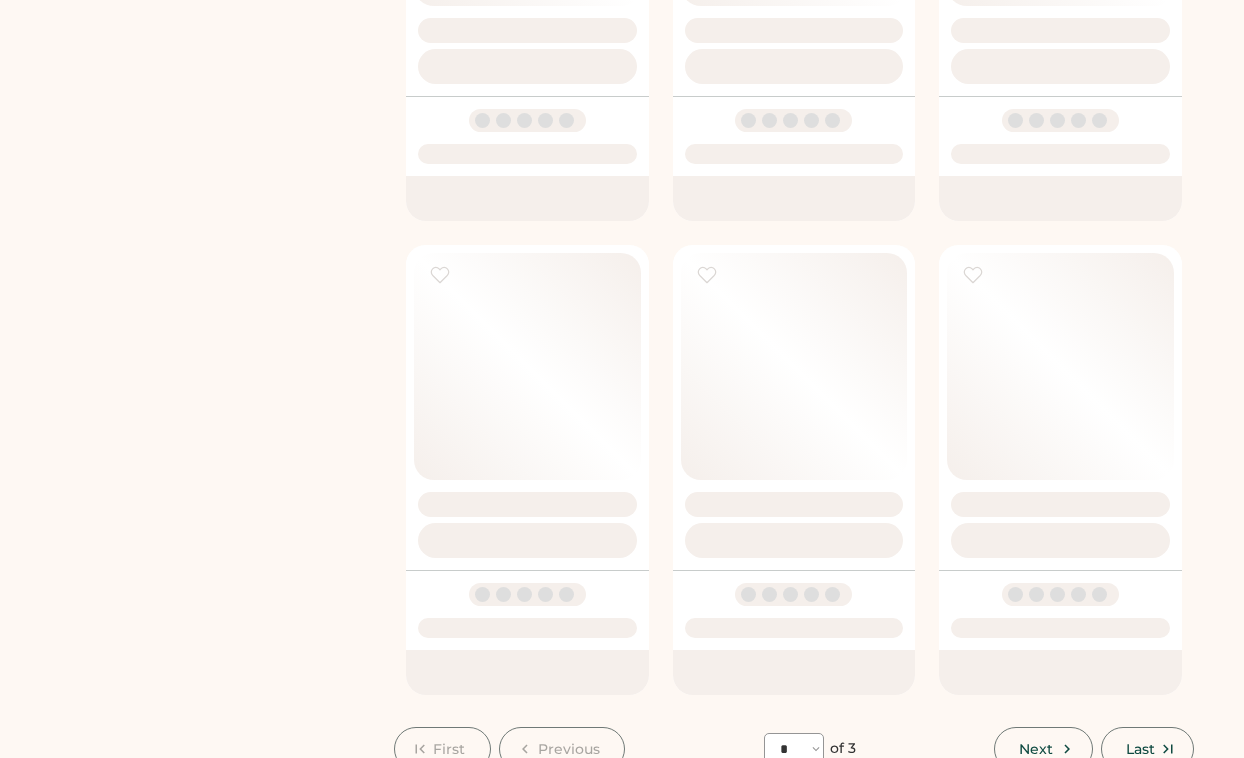scroll, scrollTop: 0, scrollLeft: 0, axis: both 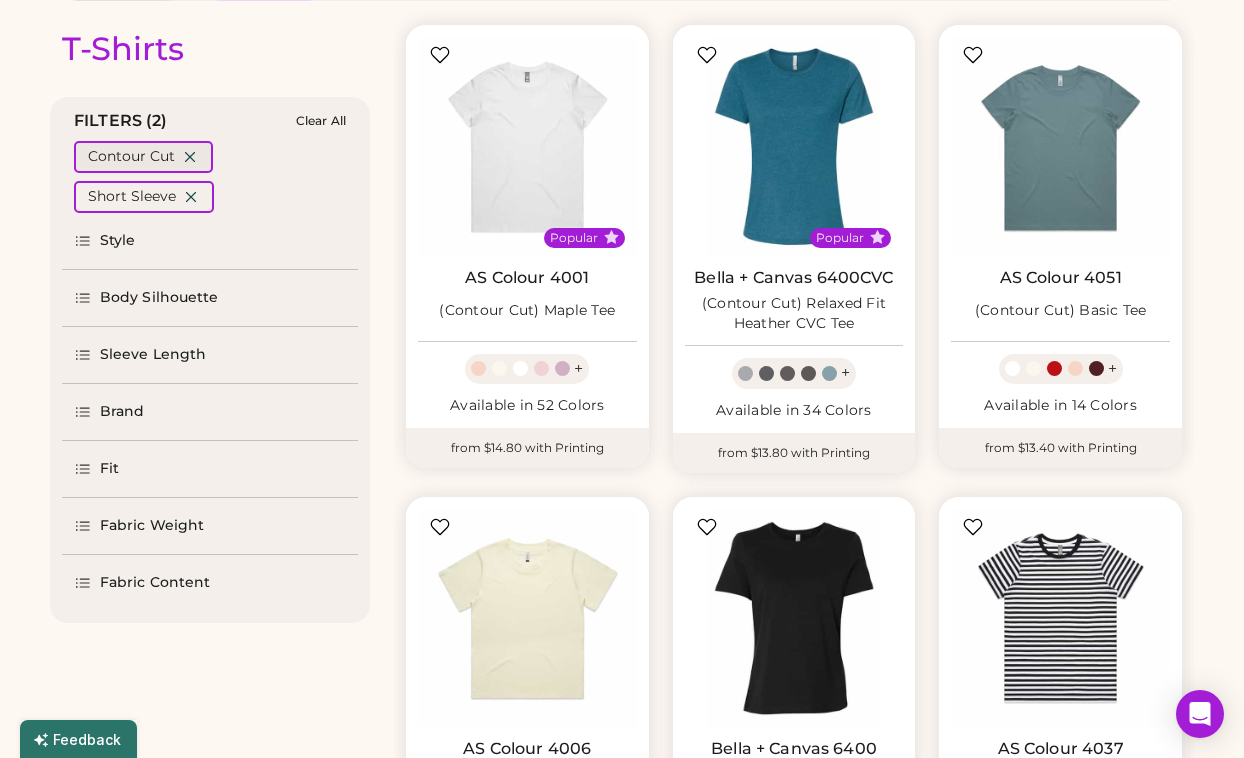 click 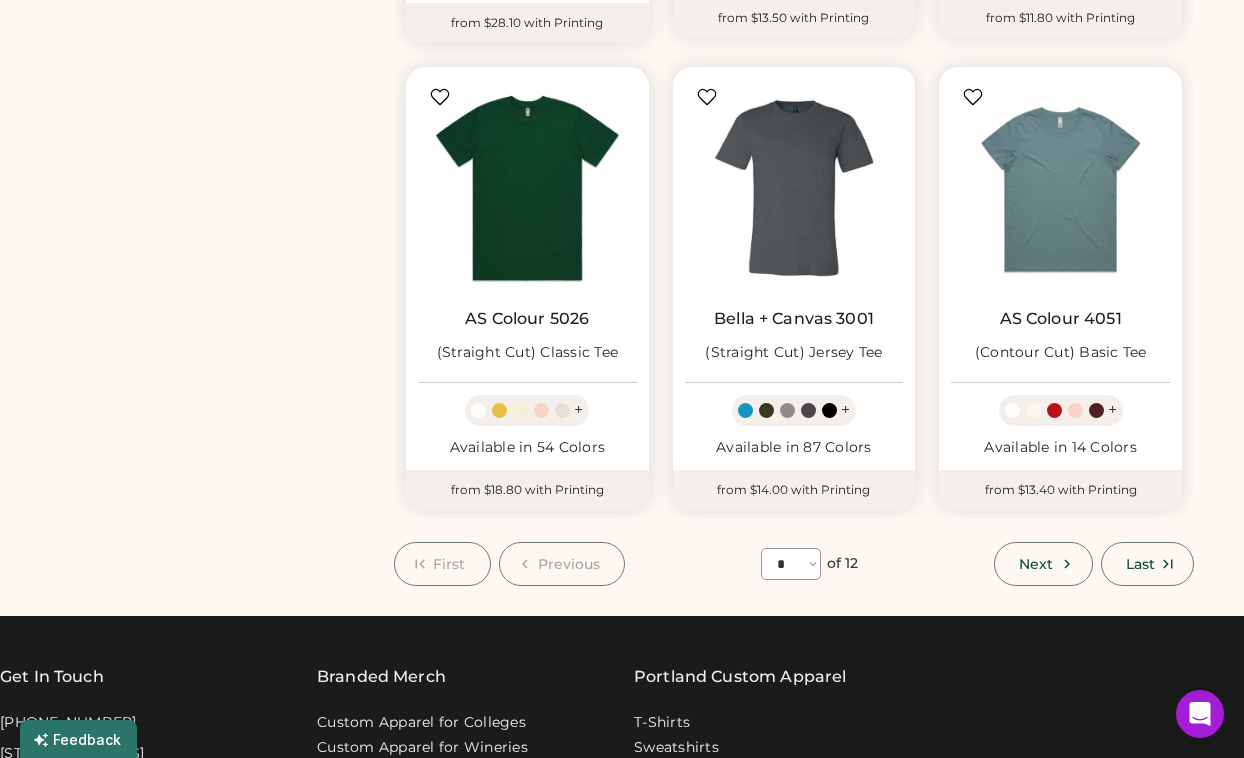 scroll, scrollTop: 1614, scrollLeft: 0, axis: vertical 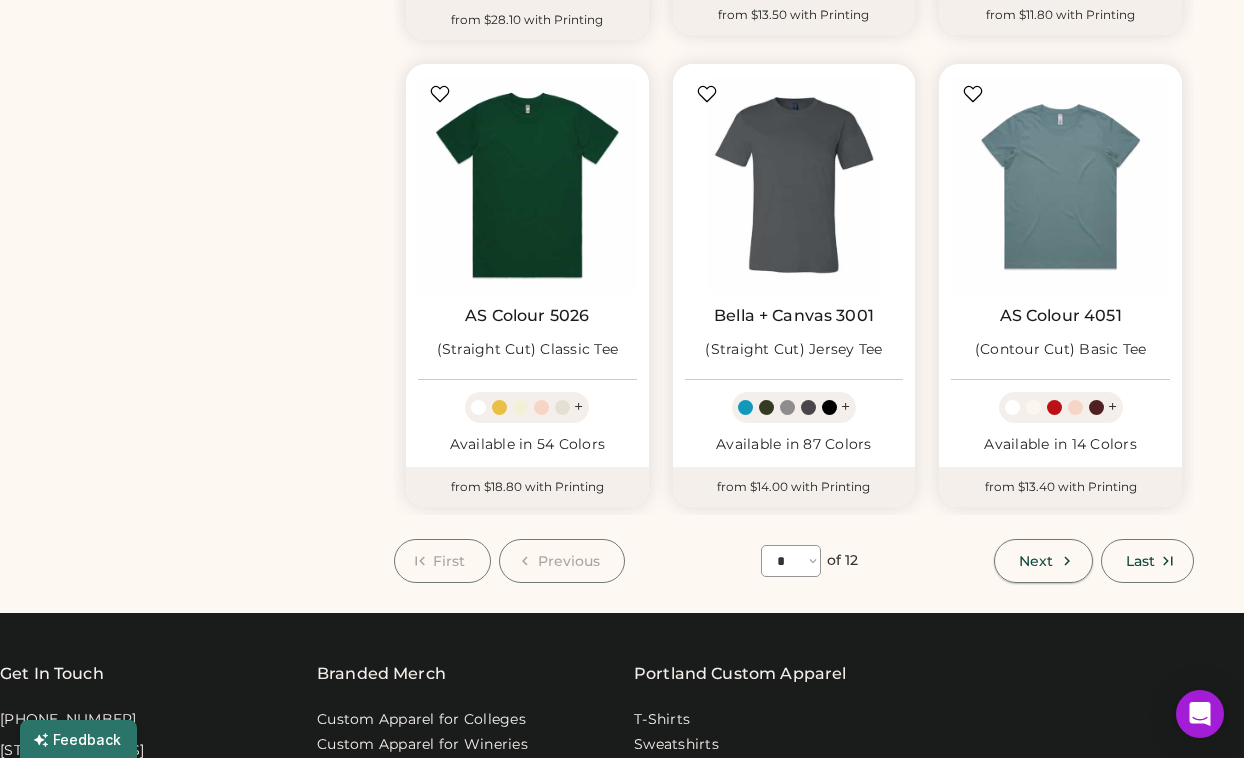 click on "Next" at bounding box center (1036, 561) 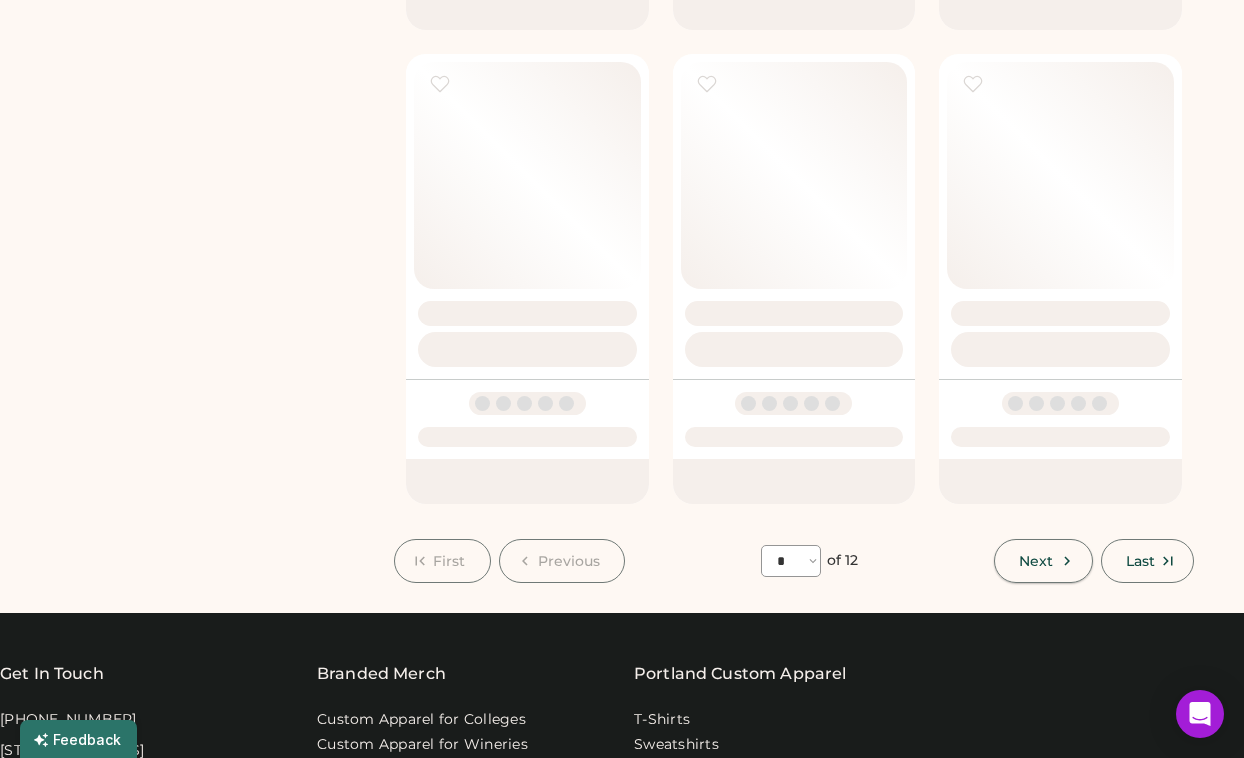 select on "*" 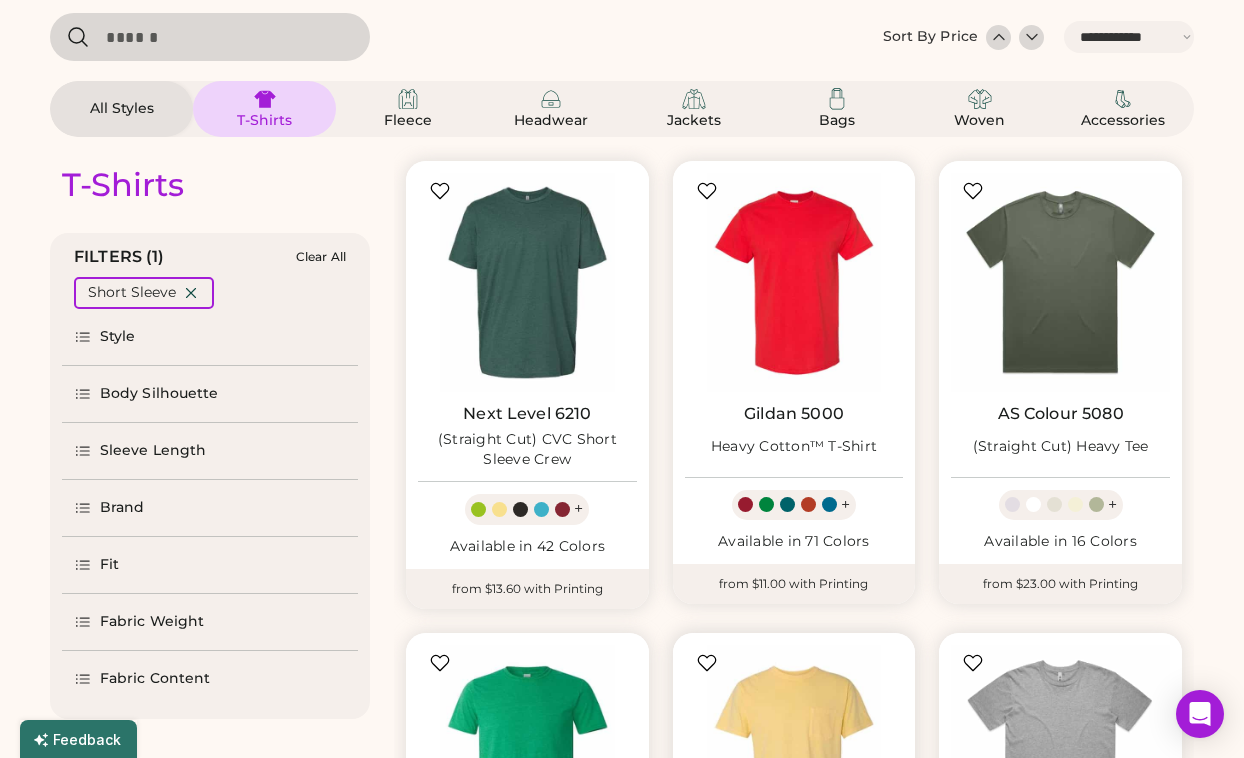 scroll, scrollTop: 56, scrollLeft: 0, axis: vertical 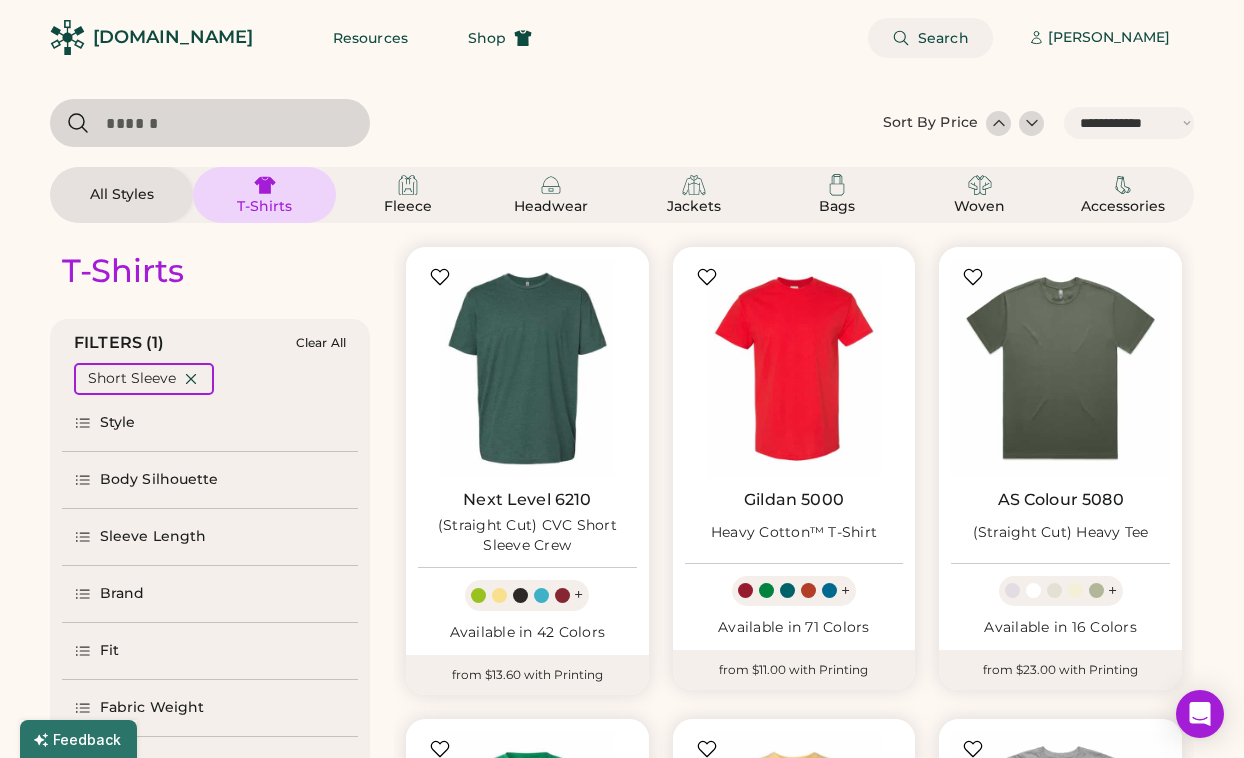 click on "Search" at bounding box center [930, 38] 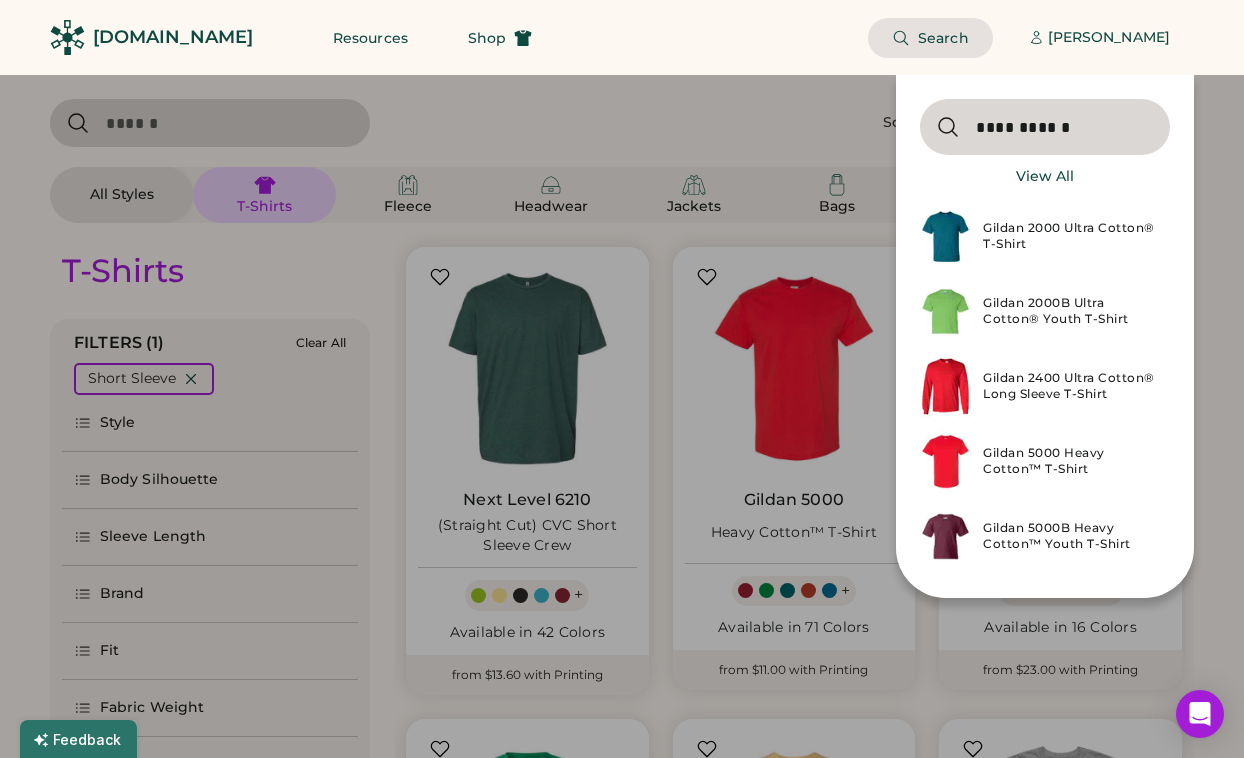 type on "**********" 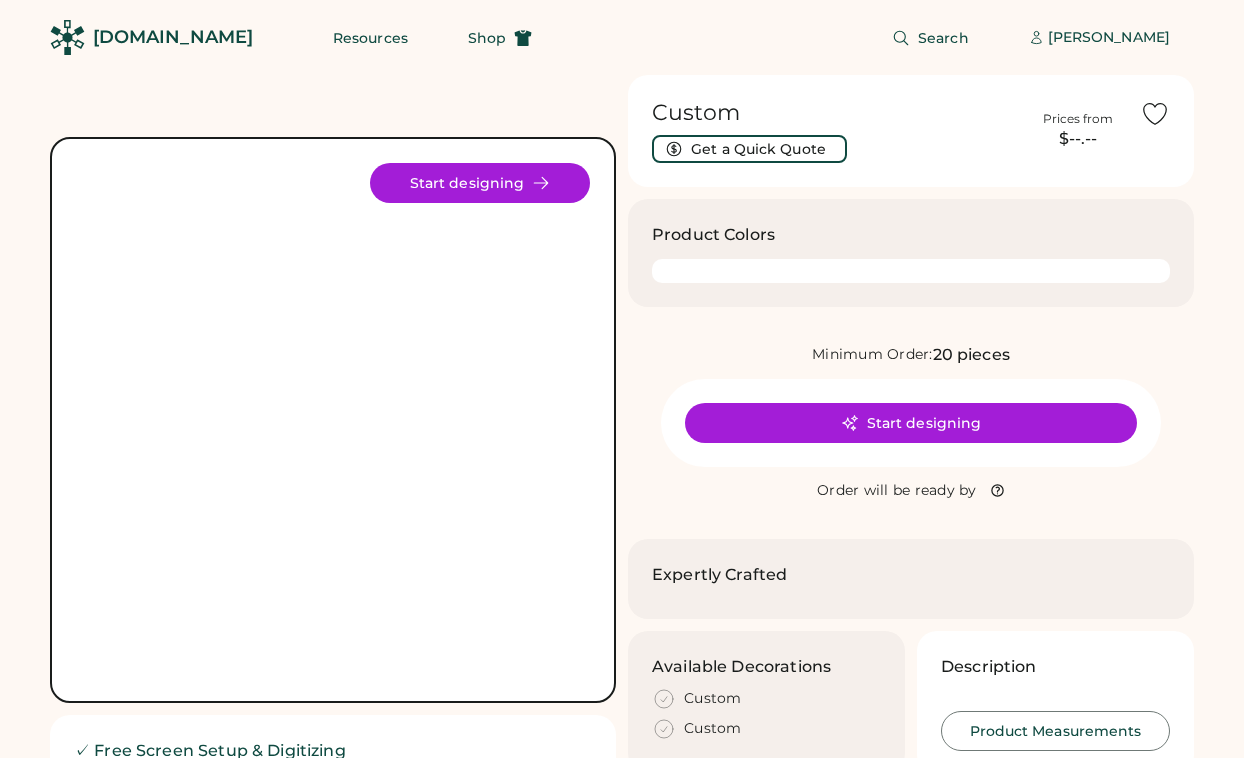 scroll, scrollTop: 0, scrollLeft: 0, axis: both 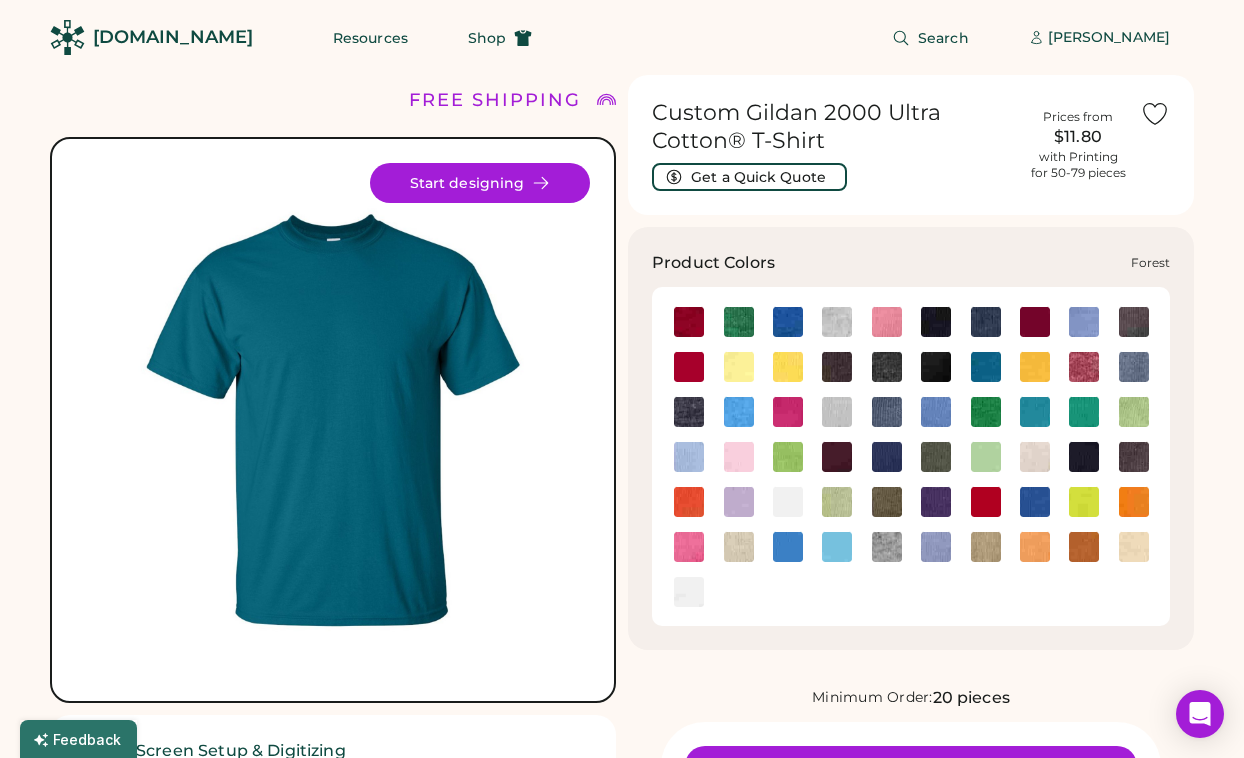 click 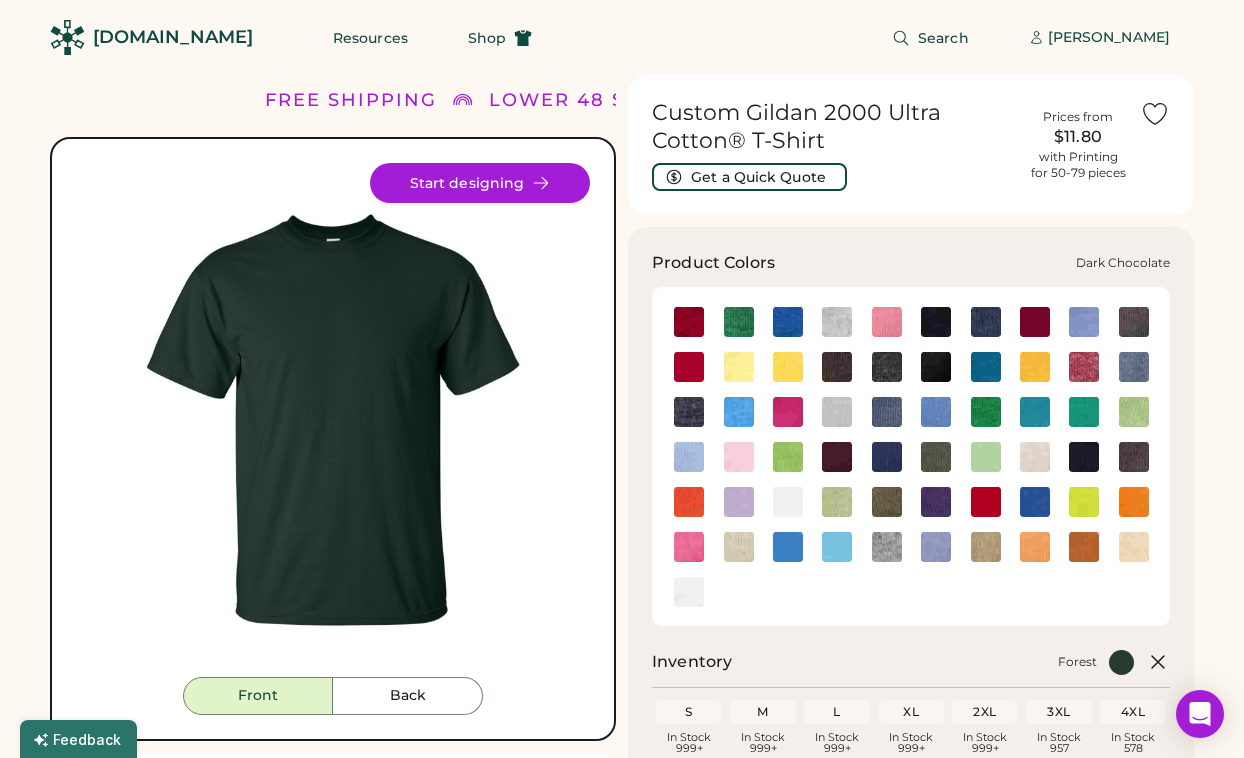 click 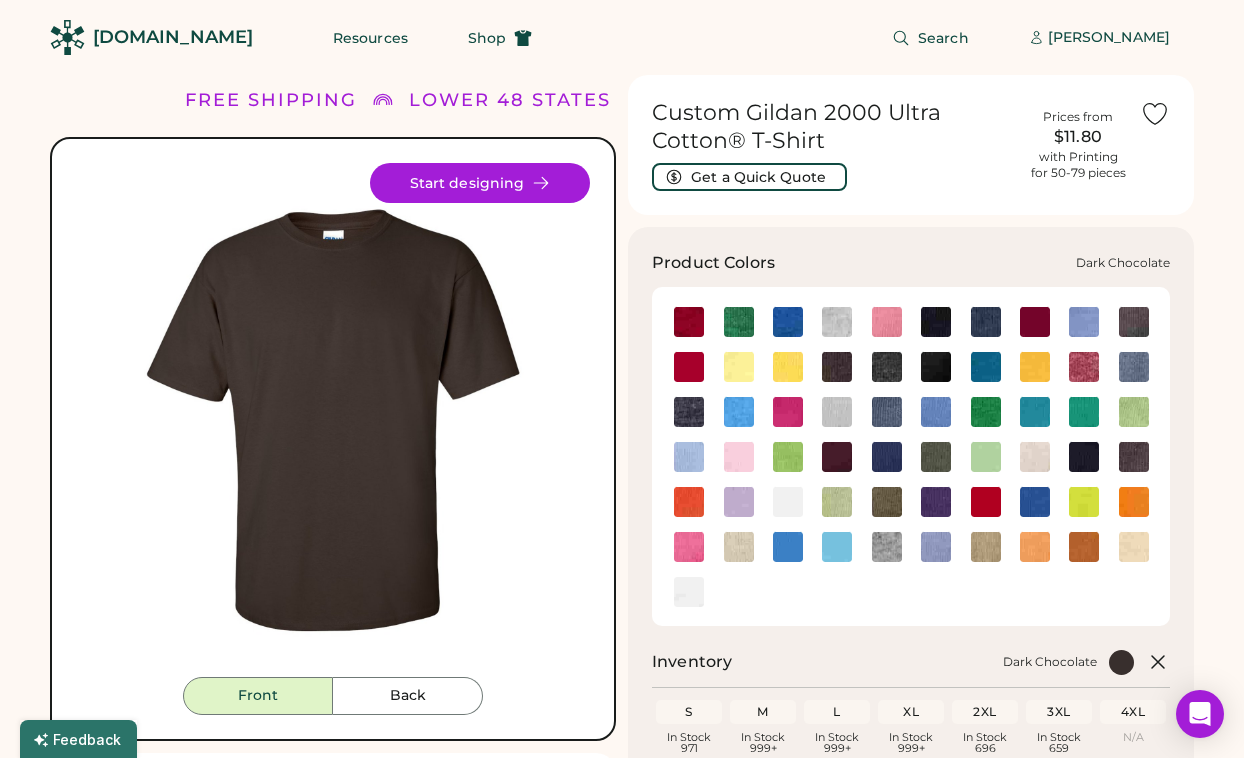 click 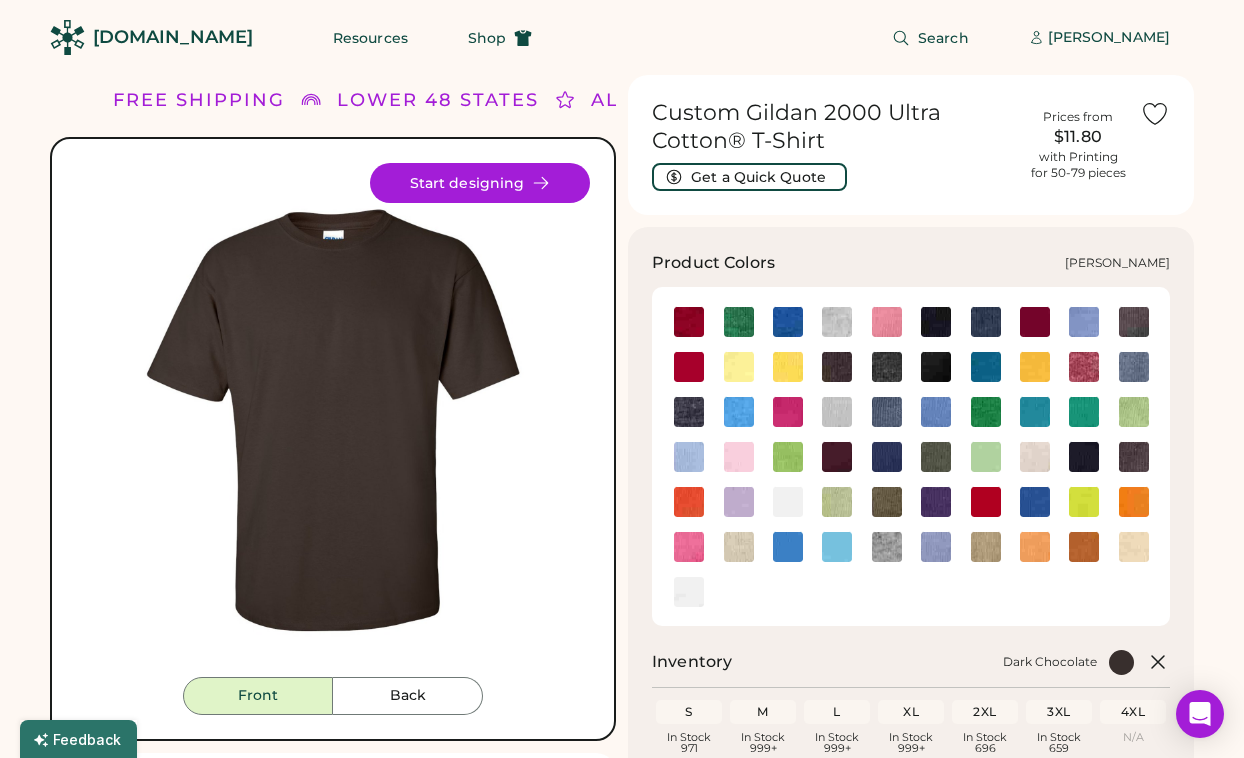 click 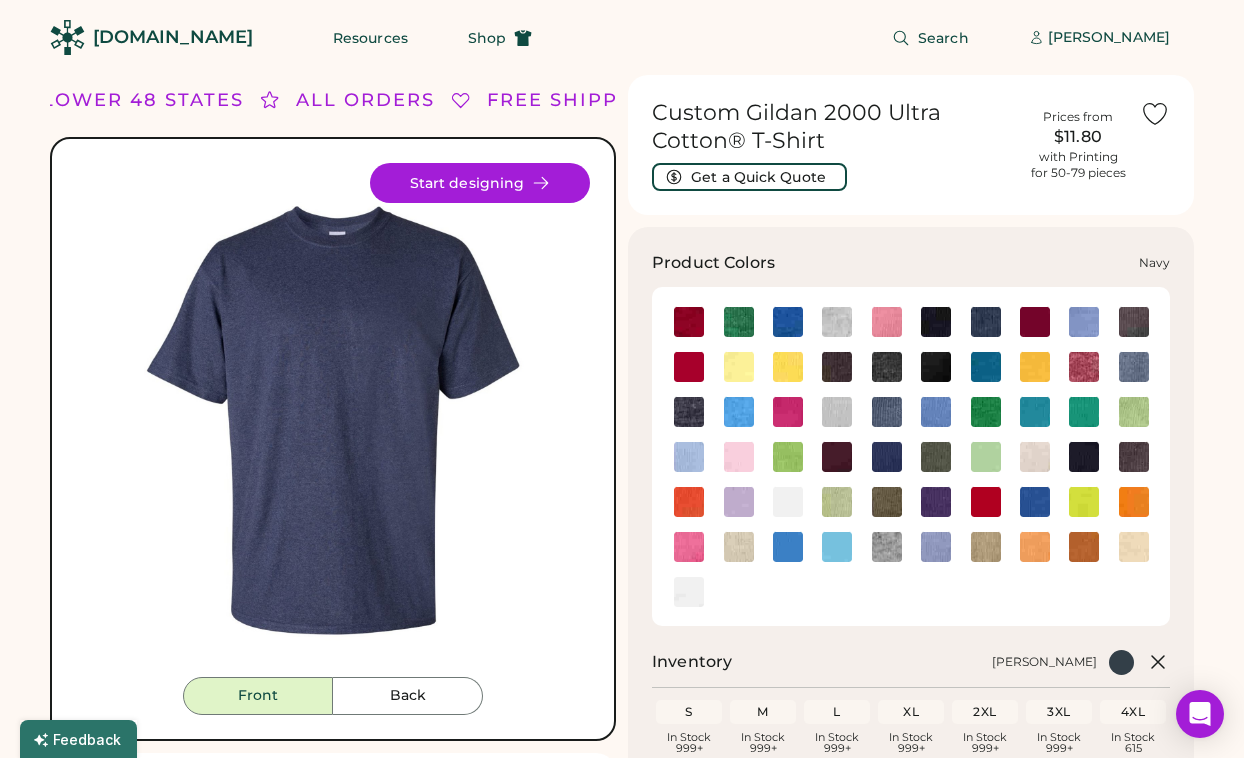 click 